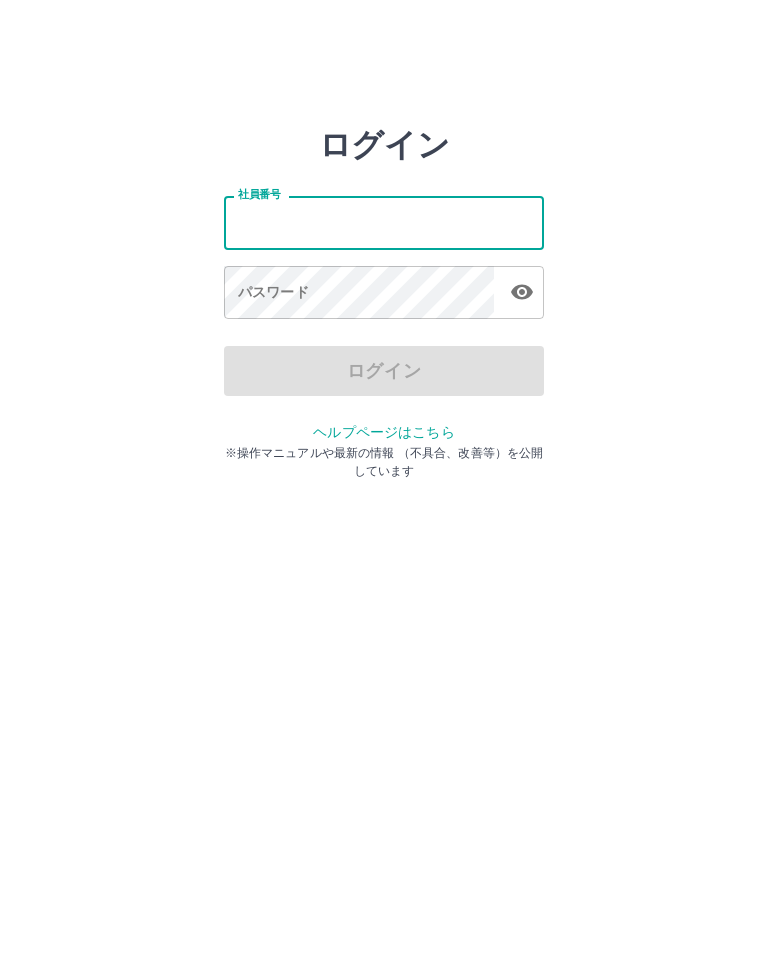 scroll, scrollTop: 0, scrollLeft: 0, axis: both 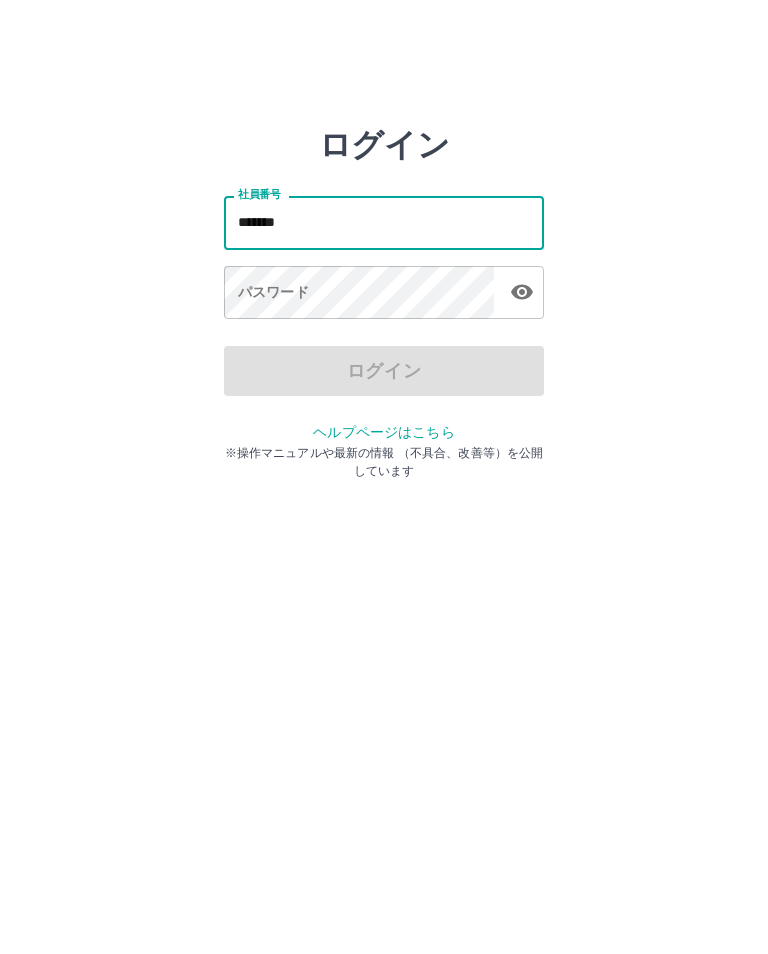type on "*******" 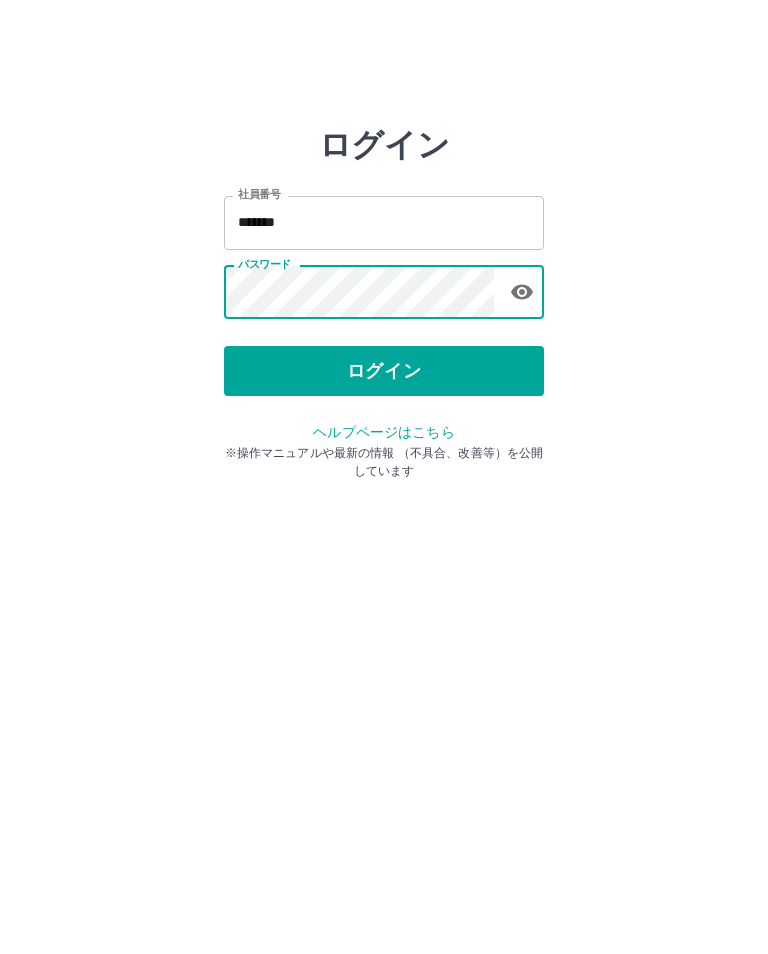 click on "ログイン" at bounding box center (384, 371) 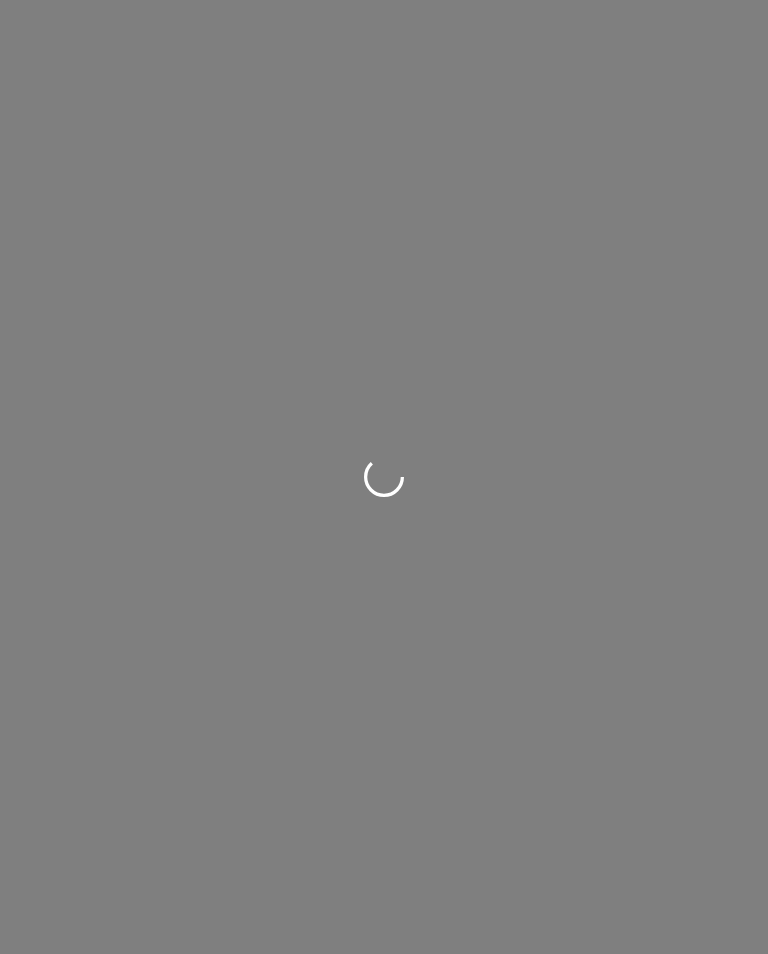 scroll, scrollTop: 0, scrollLeft: 0, axis: both 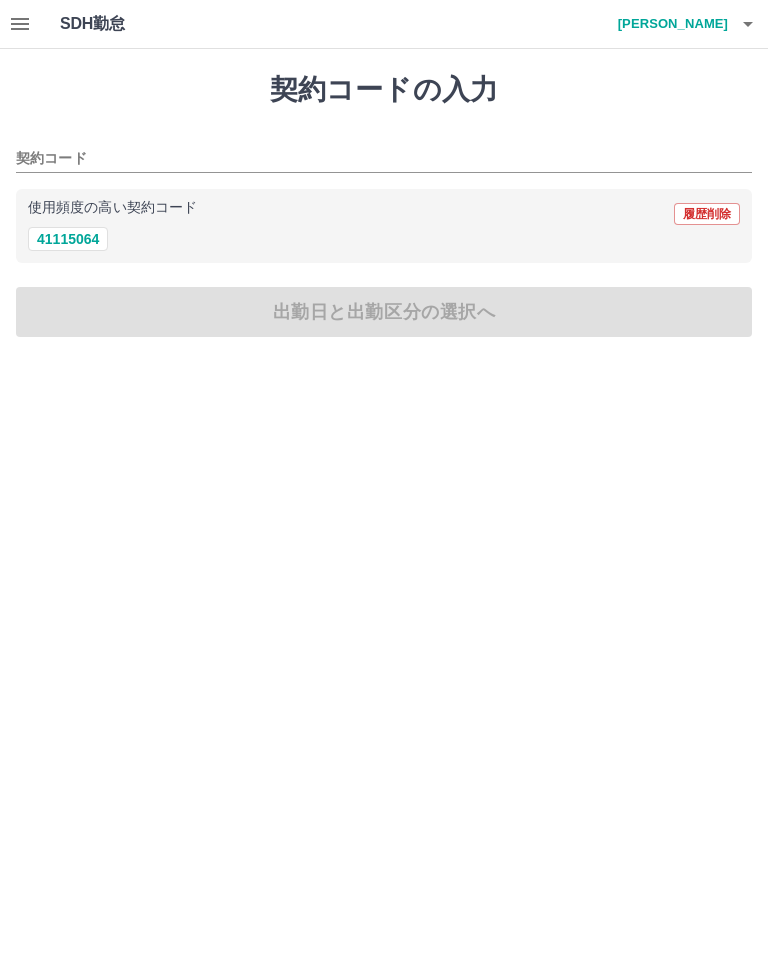 click on "41115064" at bounding box center [68, 239] 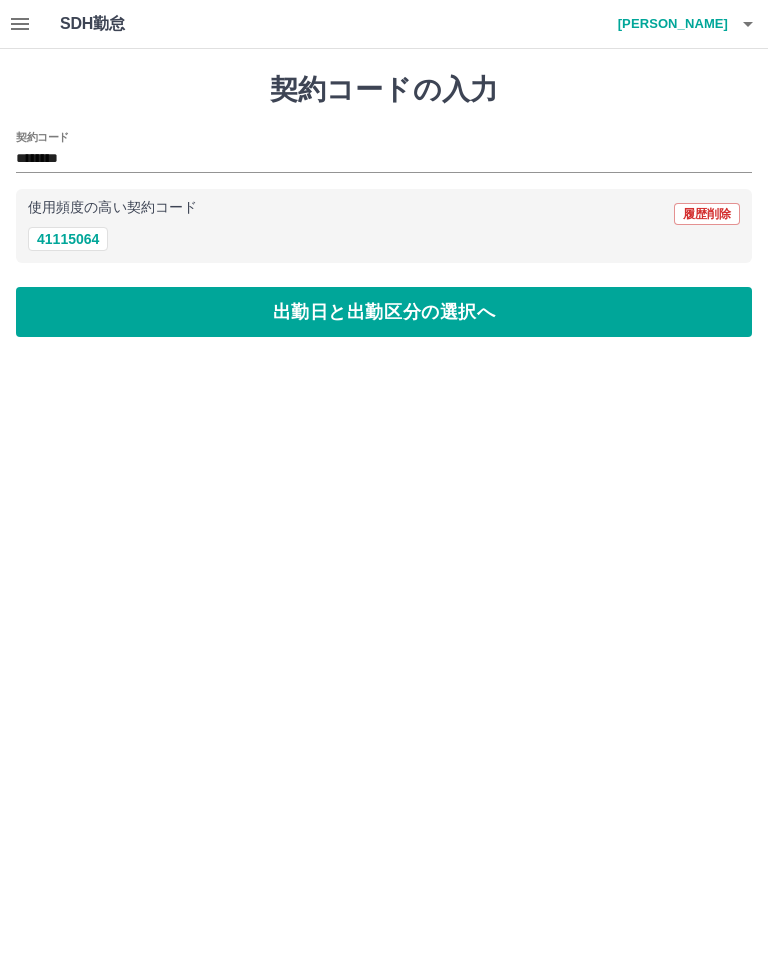 click on "出勤日と出勤区分の選択へ" at bounding box center [384, 312] 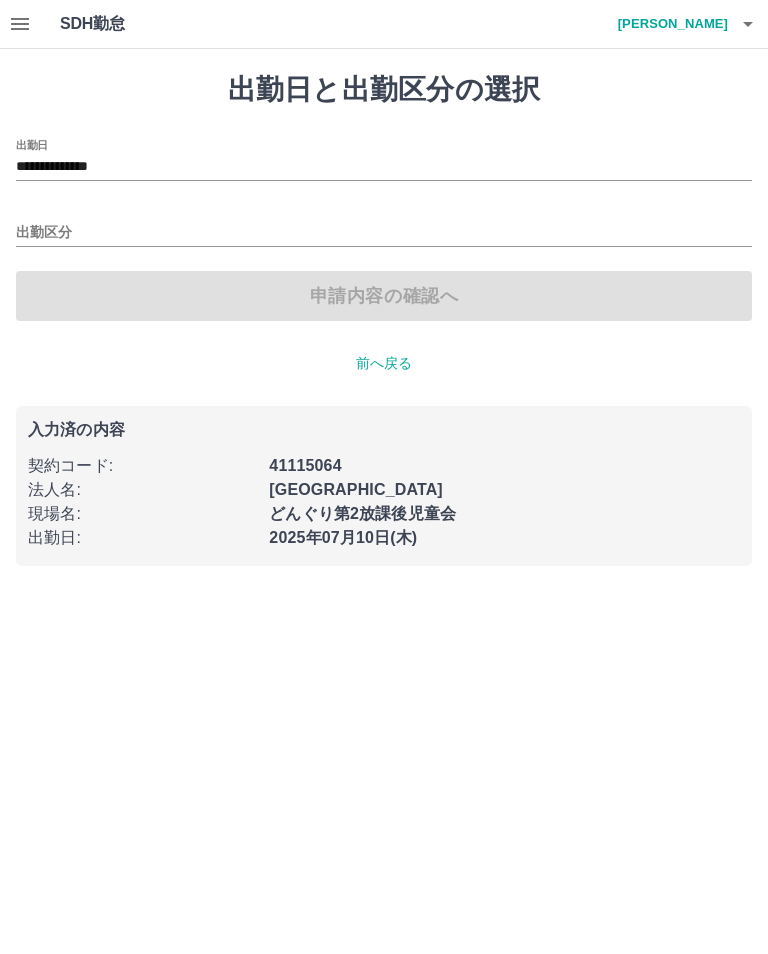 click on "出勤区分" at bounding box center [384, 233] 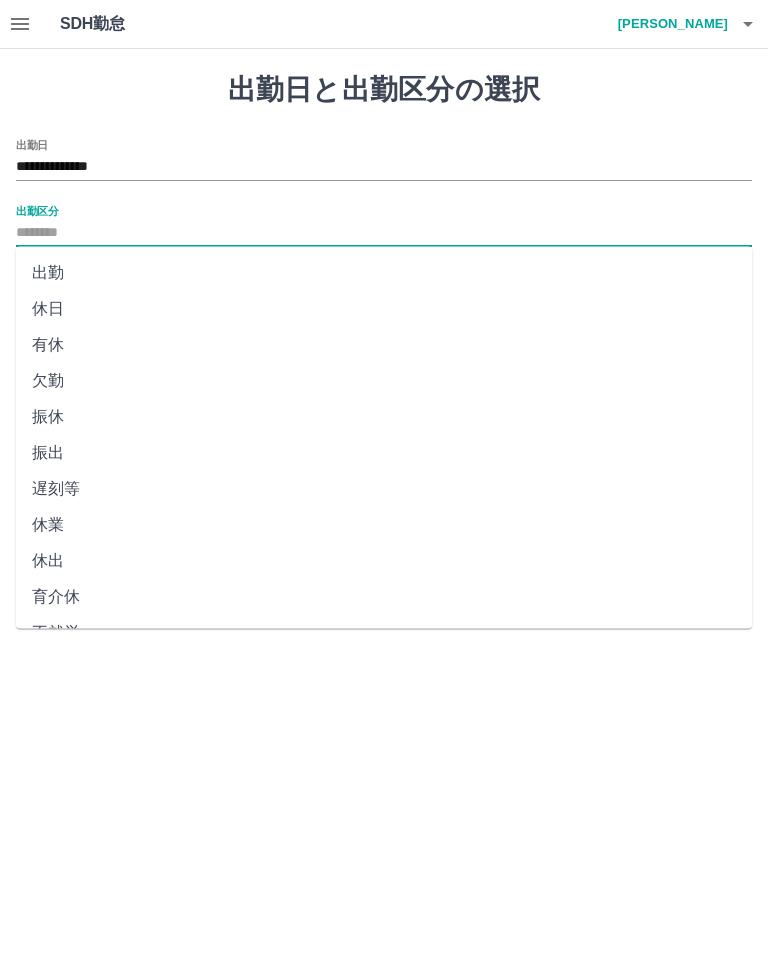 click on "出勤" at bounding box center [384, 273] 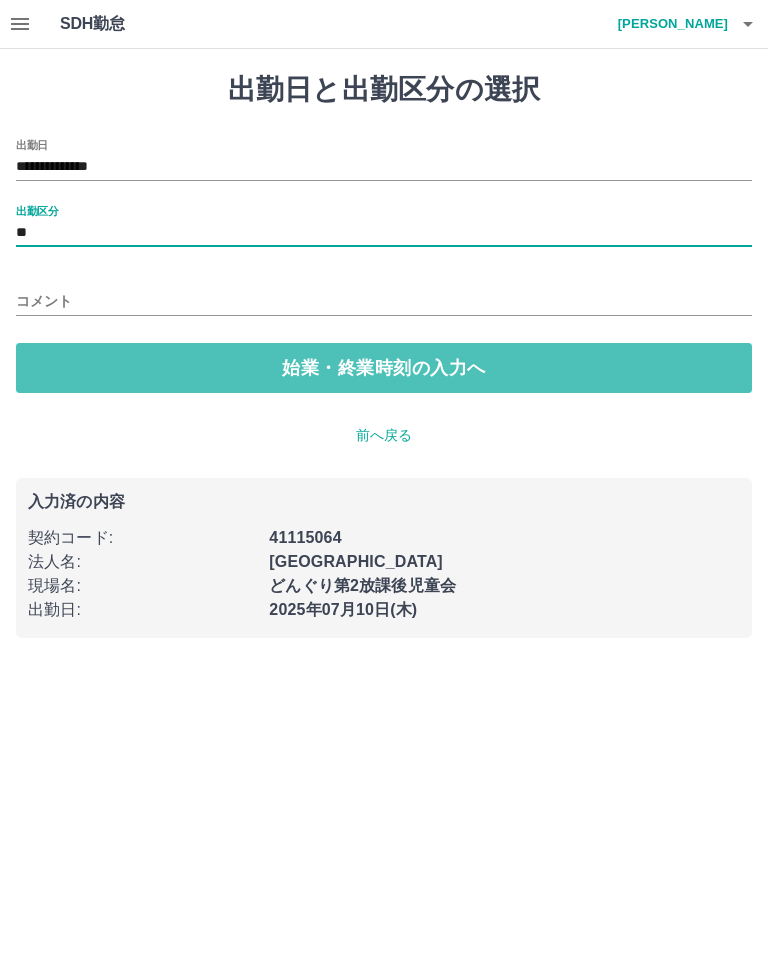 click on "始業・終業時刻の入力へ" at bounding box center [384, 368] 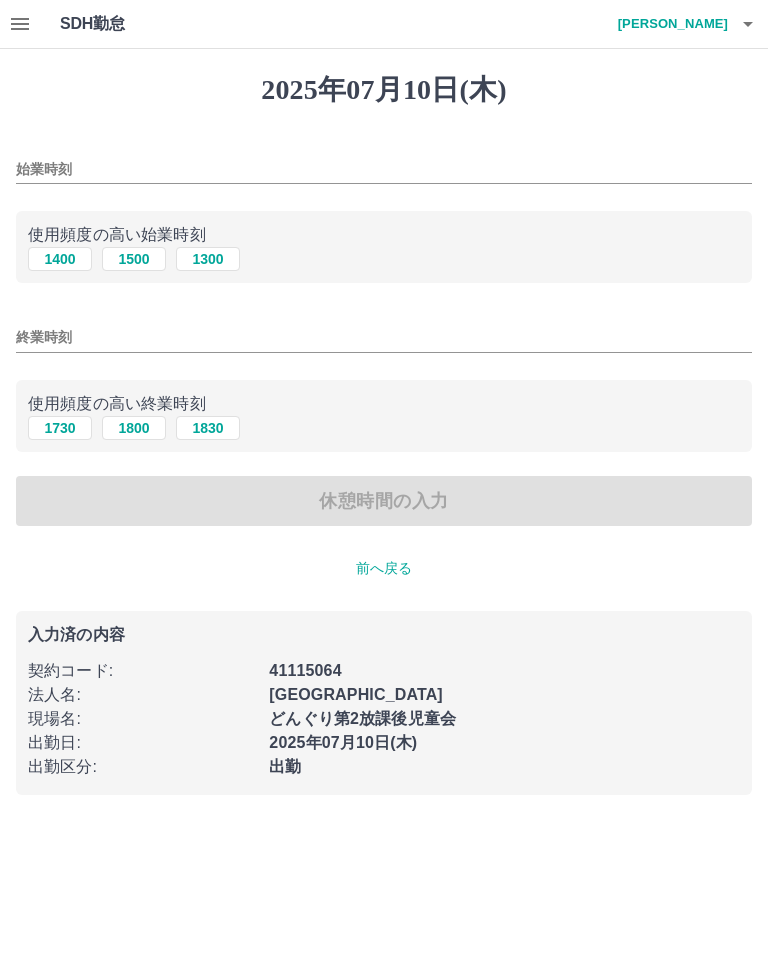 click on "1500" at bounding box center (134, 259) 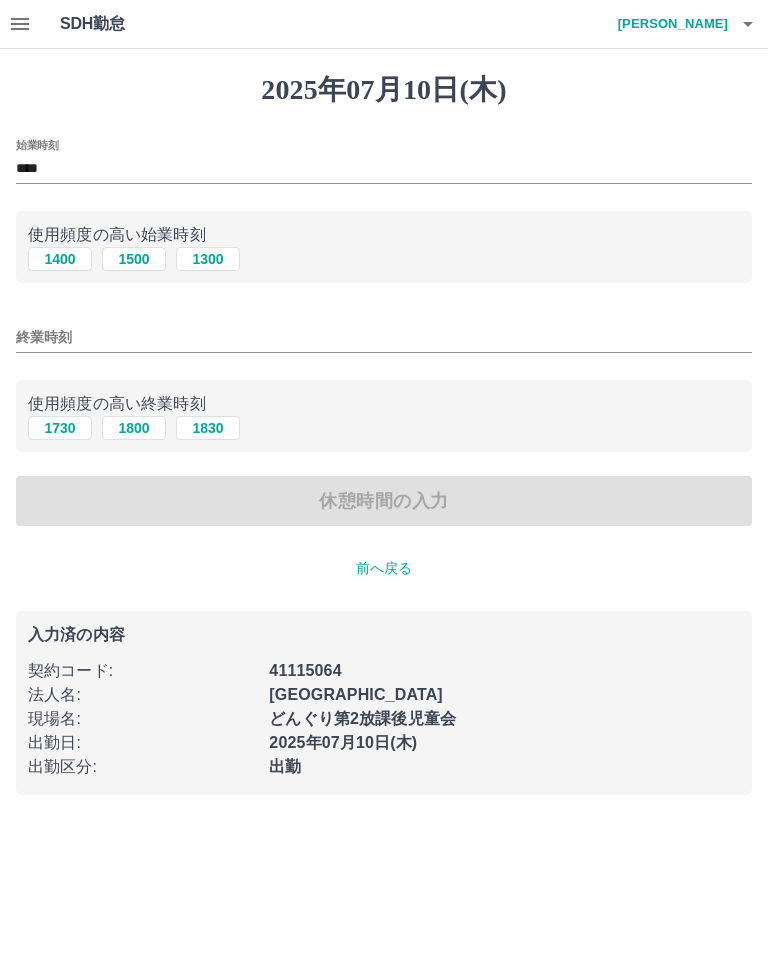 click on "1800" at bounding box center [134, 428] 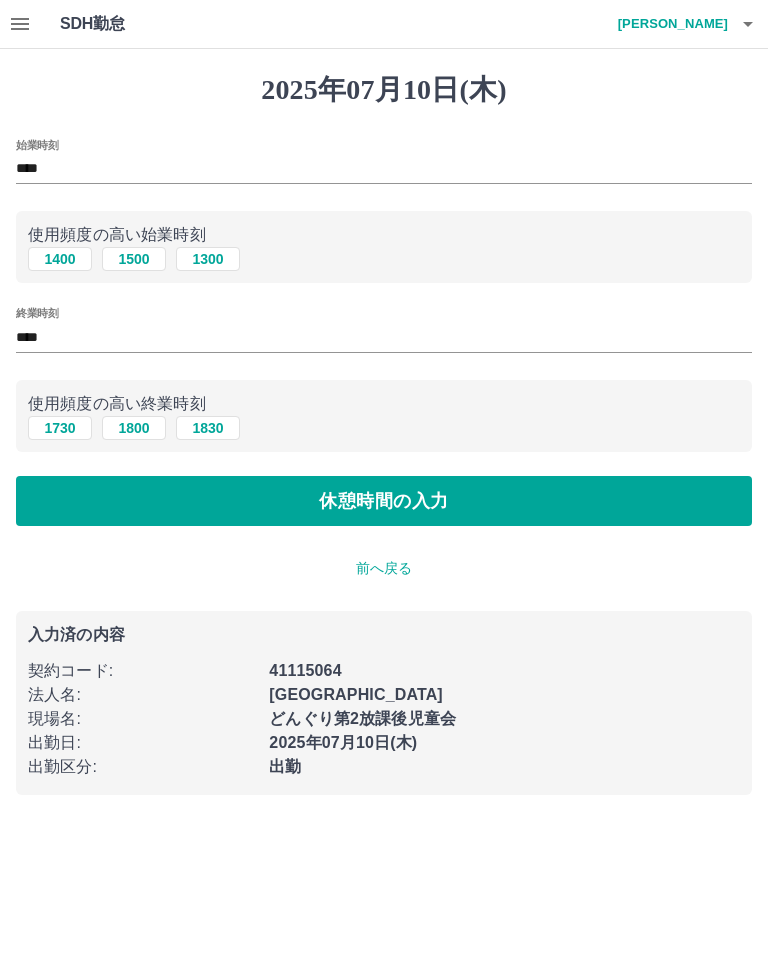 click on "休憩時間の入力" at bounding box center (384, 501) 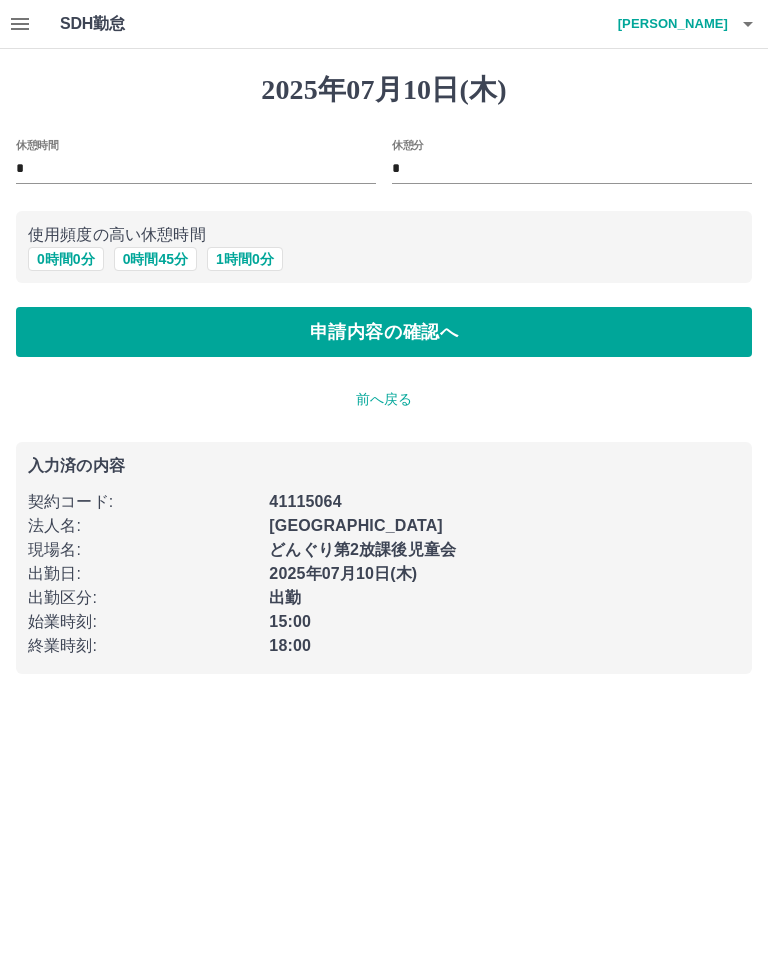click on "申請内容の確認へ" at bounding box center [384, 332] 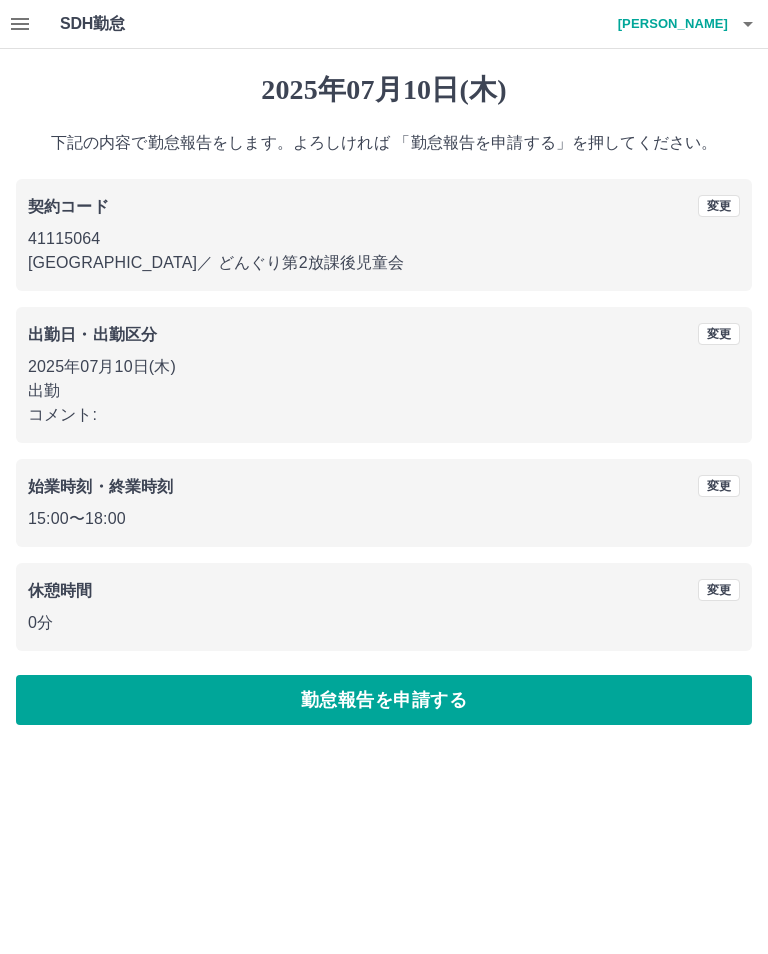 click on "勤怠報告を申請する" at bounding box center [384, 700] 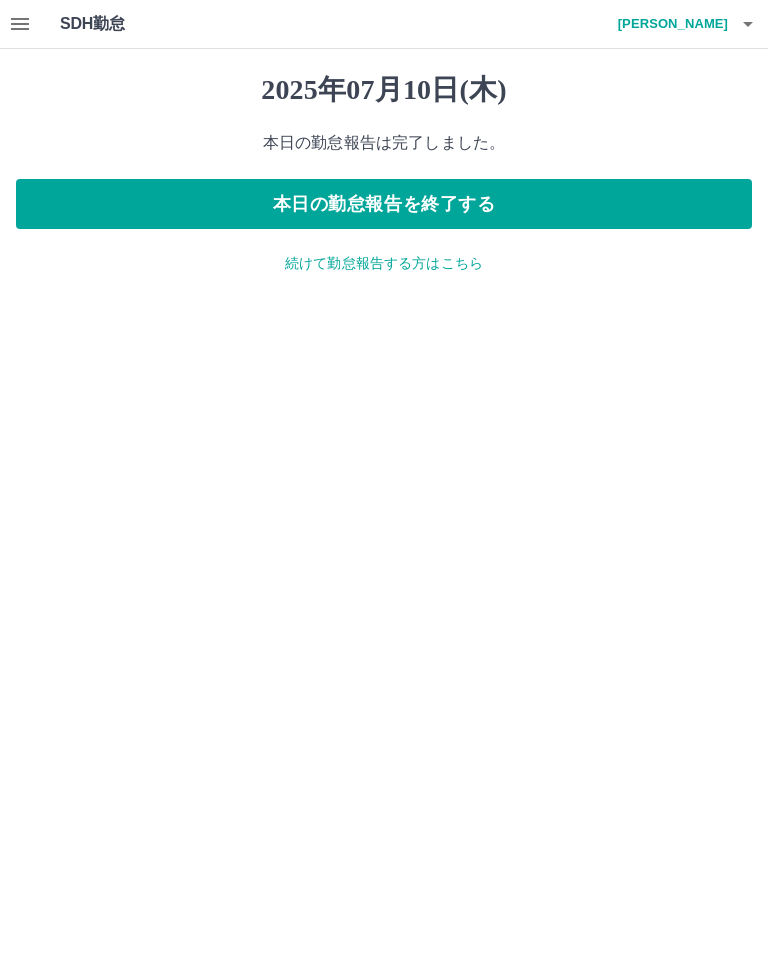 click on "本日の勤怠報告を終了する" at bounding box center (384, 204) 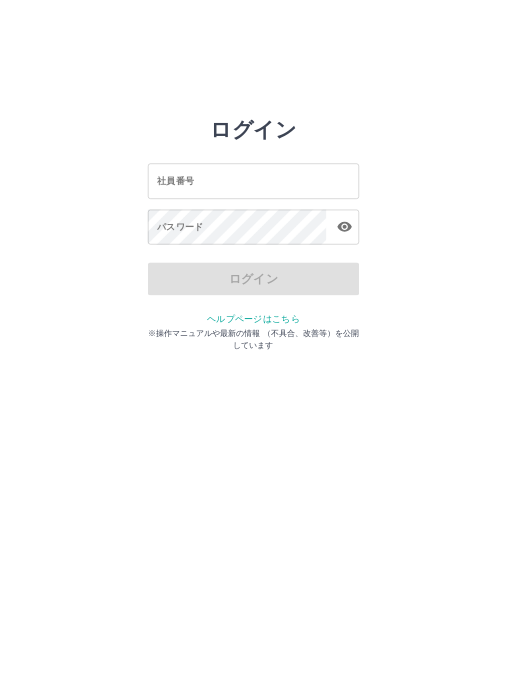 scroll, scrollTop: 0, scrollLeft: 0, axis: both 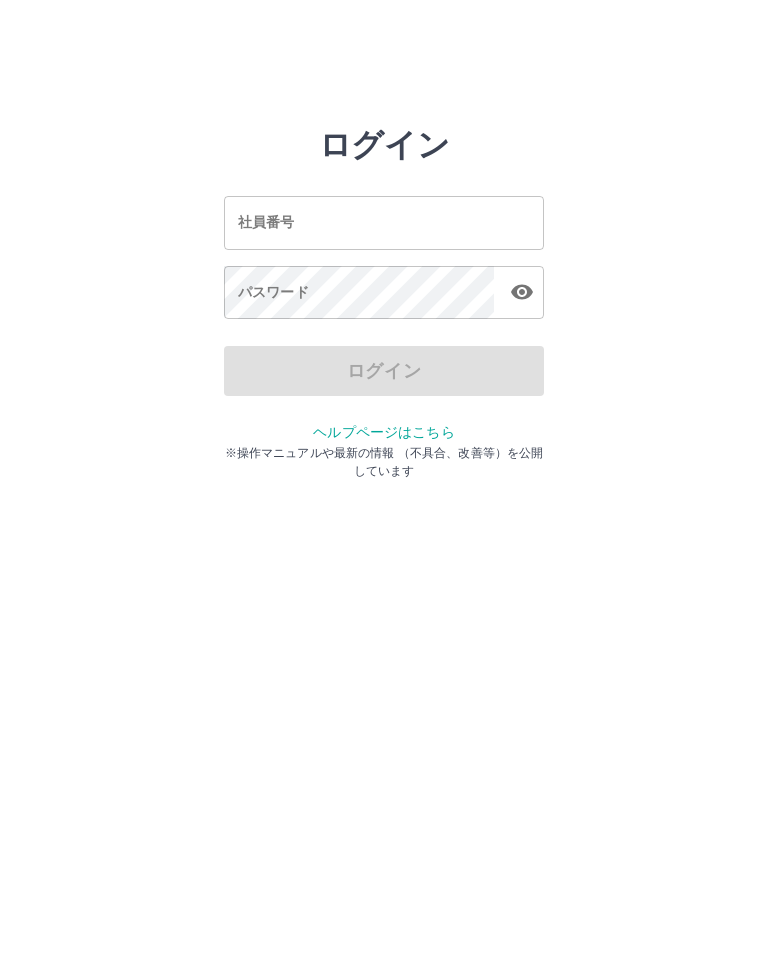 click on "ログイン 社員番号 社員番号 パスワード パスワード ログイン ヘルプページはこちら ※操作マニュアルや最新の情報 （不具合、改善等）を公開しています" at bounding box center (384, 223) 